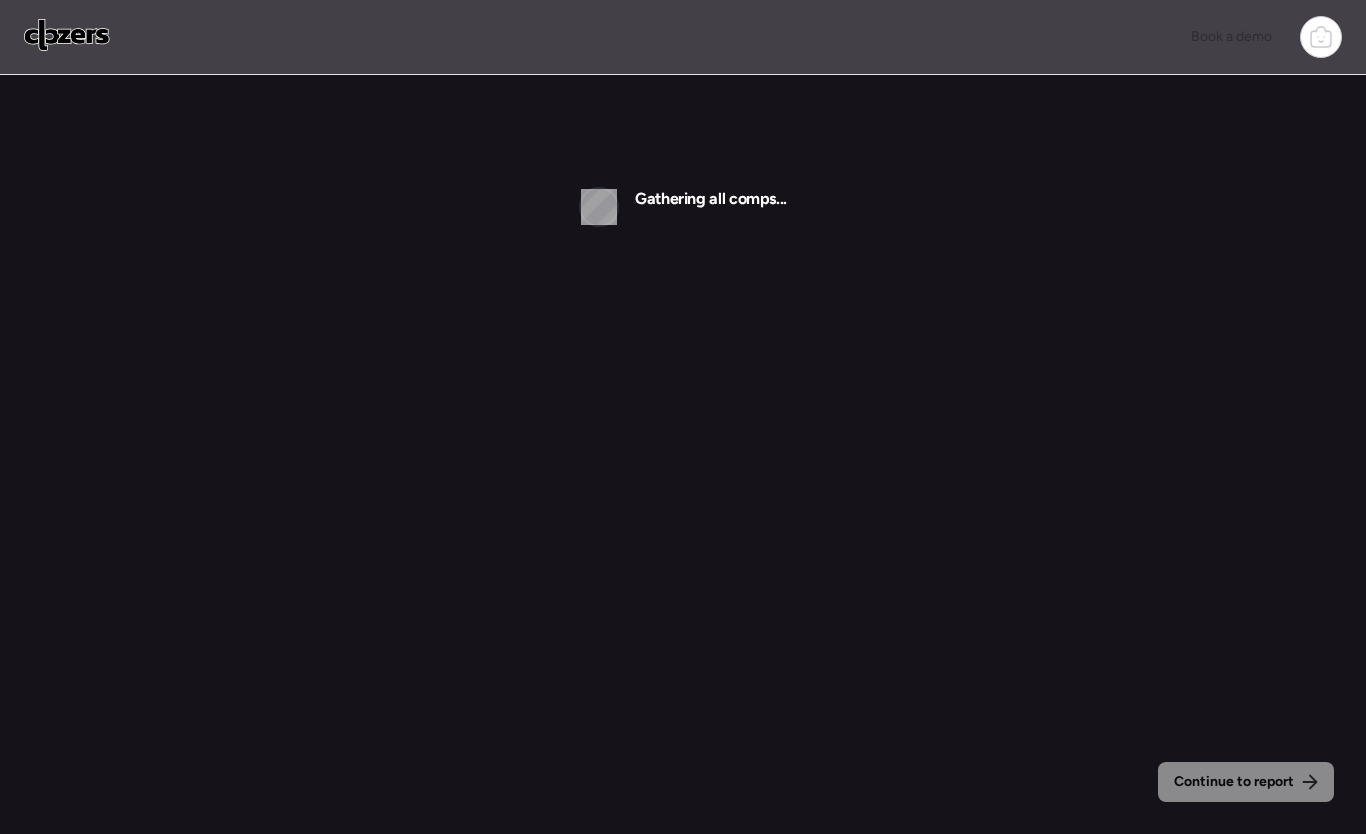 scroll, scrollTop: 0, scrollLeft: 0, axis: both 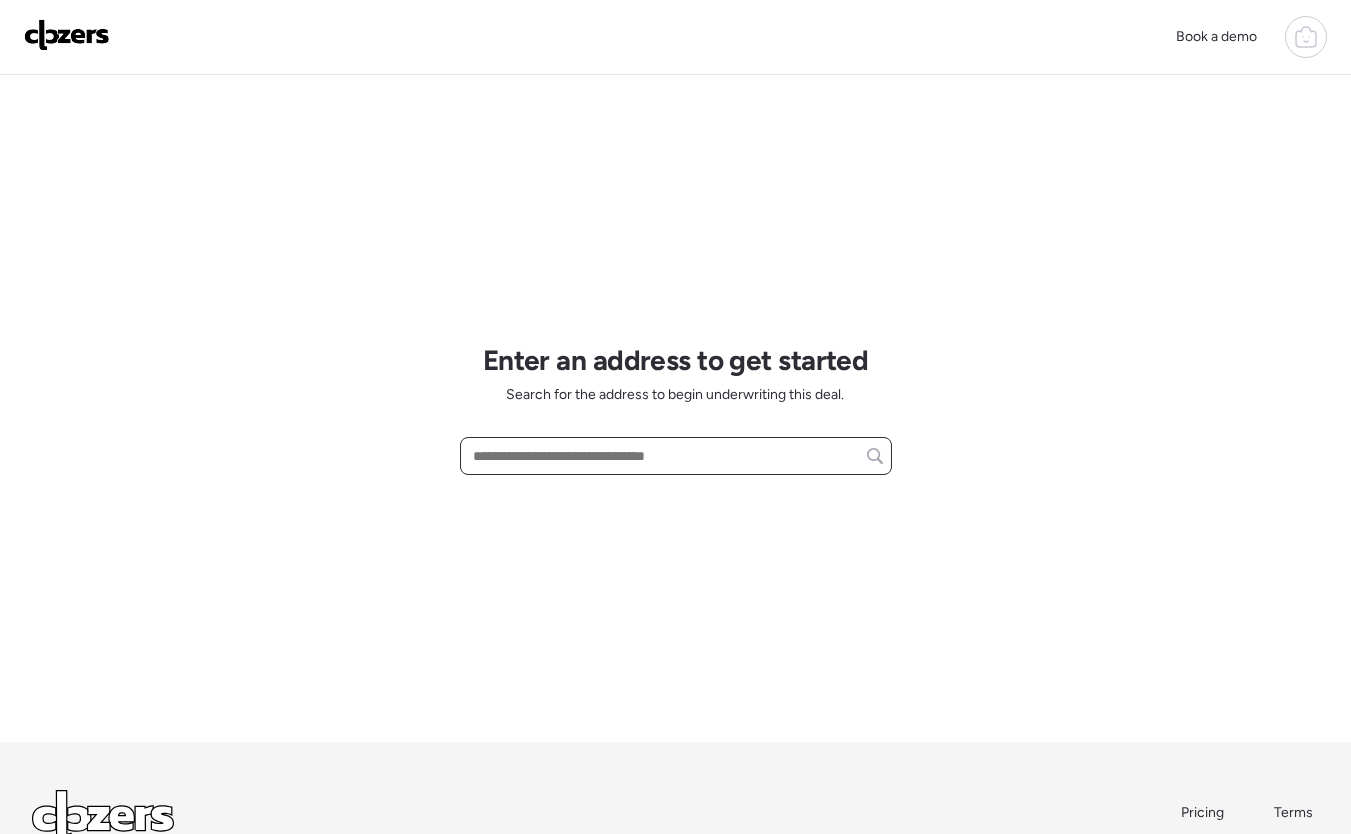 click at bounding box center (676, 456) 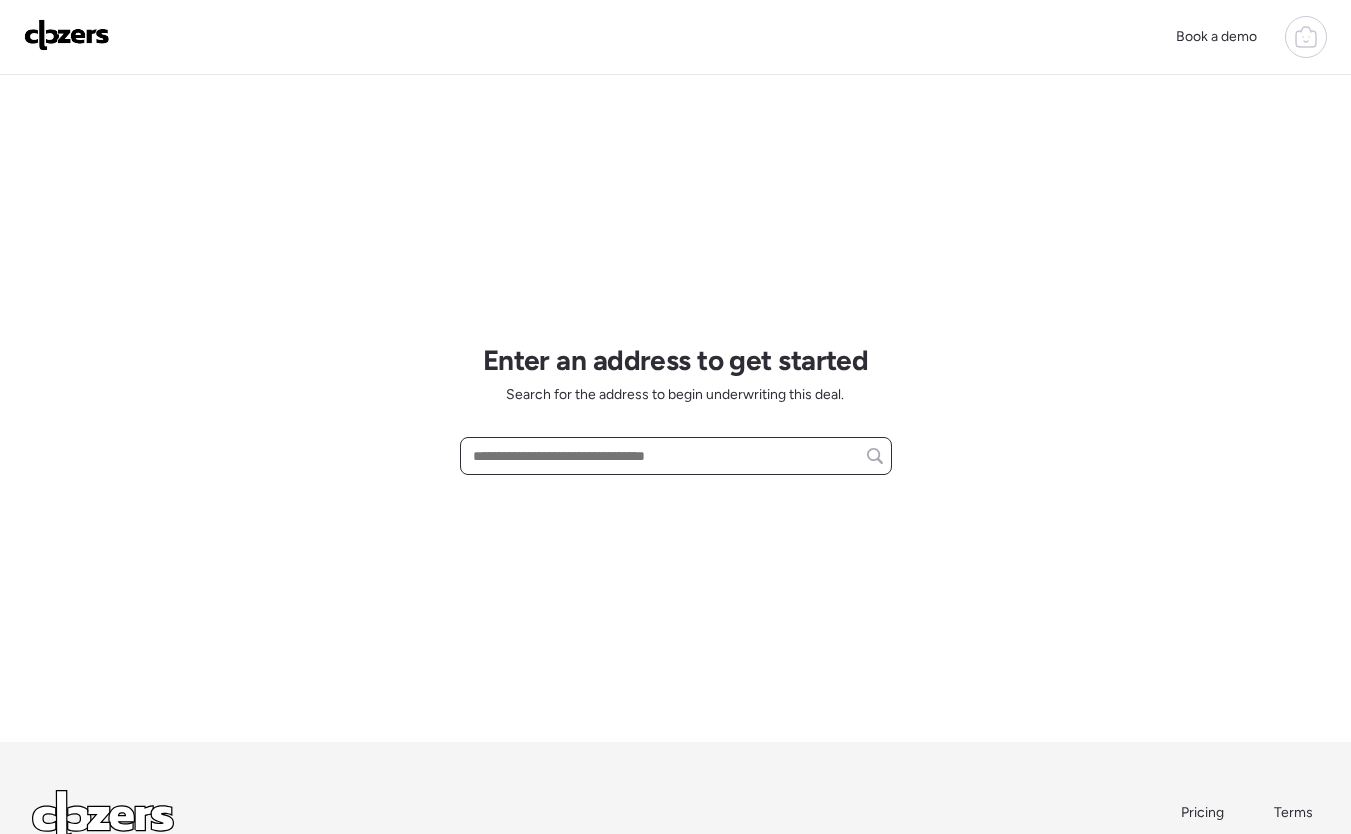 paste on "**********" 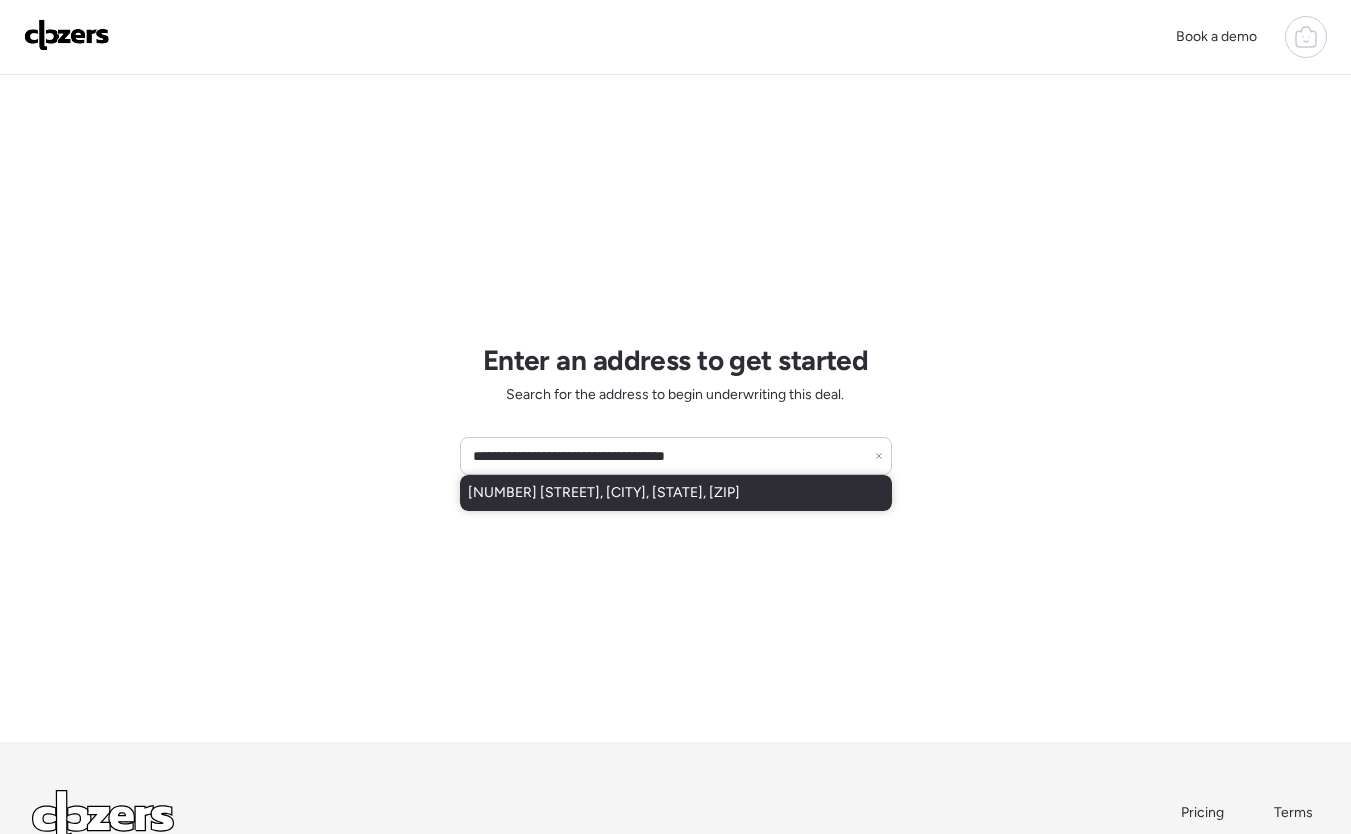 click on "[NUMBER] [STREET], [CITY], [STATE], [ZIP]" at bounding box center (604, 493) 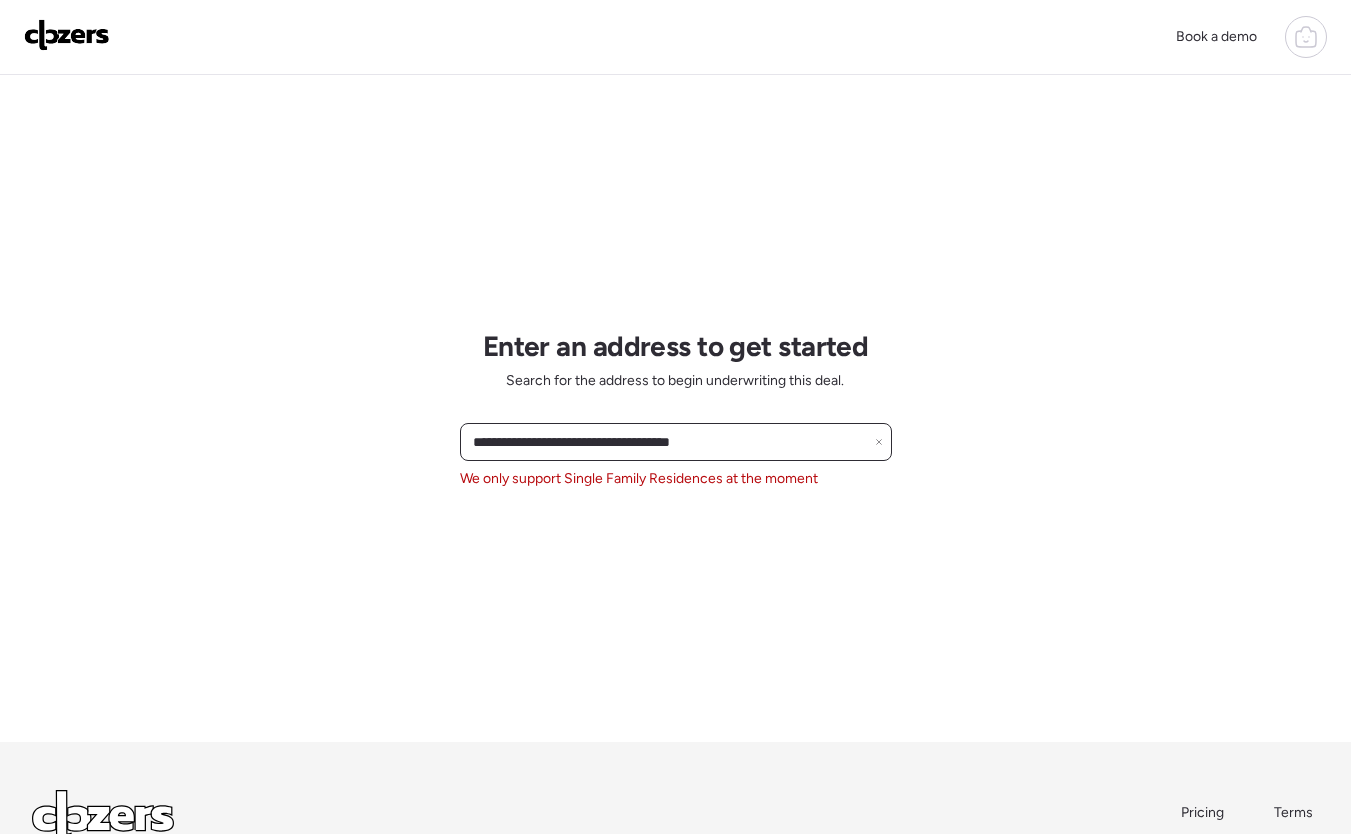 click on "**********" at bounding box center (676, 442) 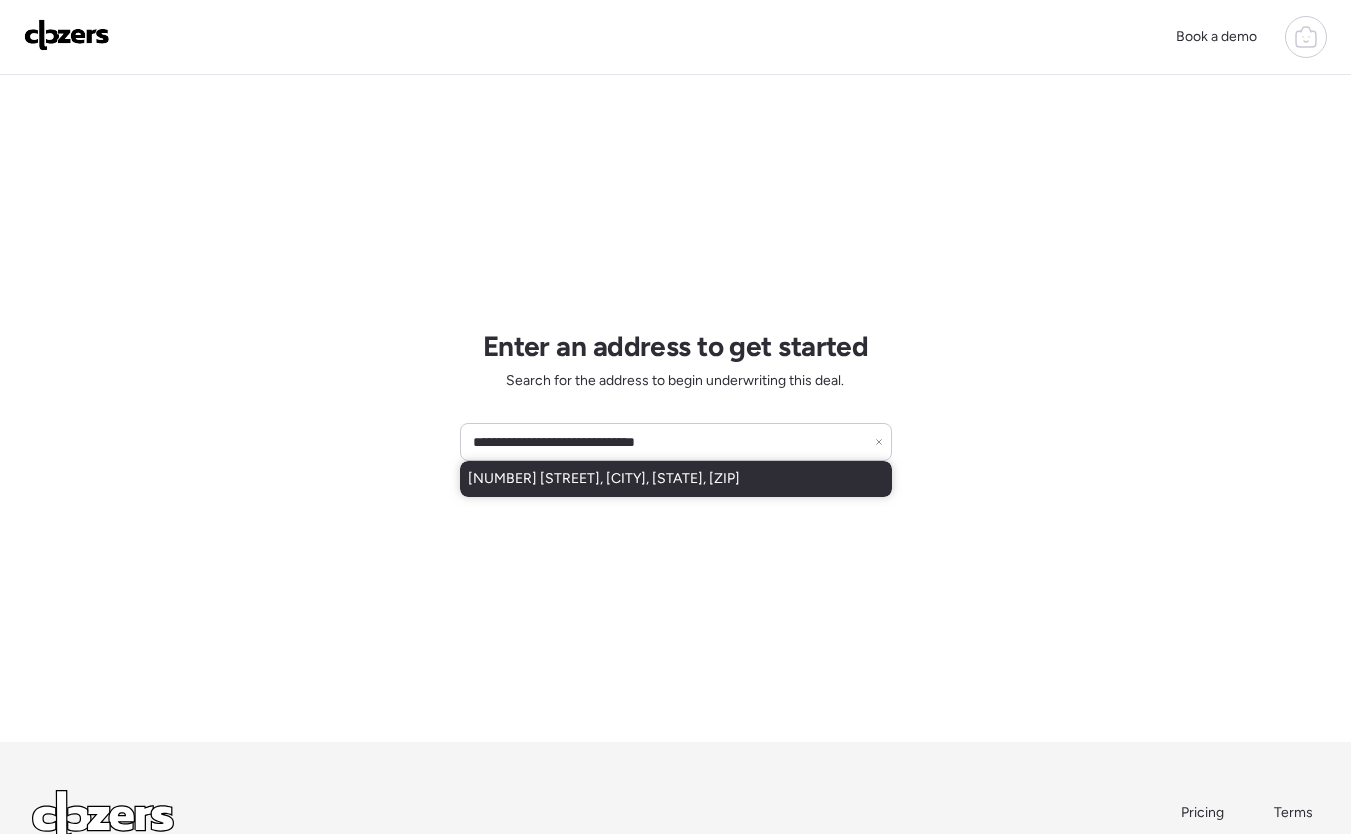 click on "[NUMBER] [STREET], [CITY], [STATE], [ZIP]" at bounding box center [676, 479] 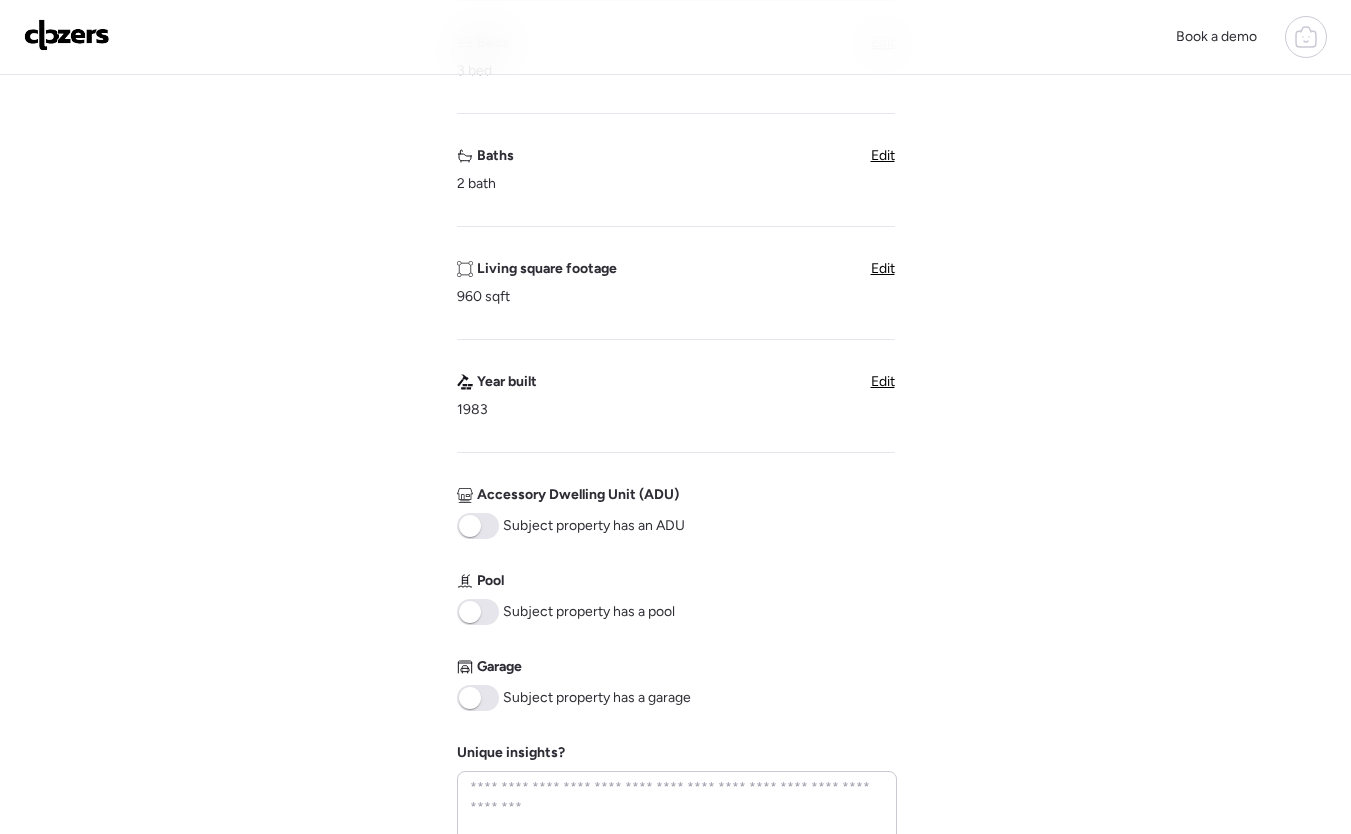 scroll, scrollTop: 551, scrollLeft: 0, axis: vertical 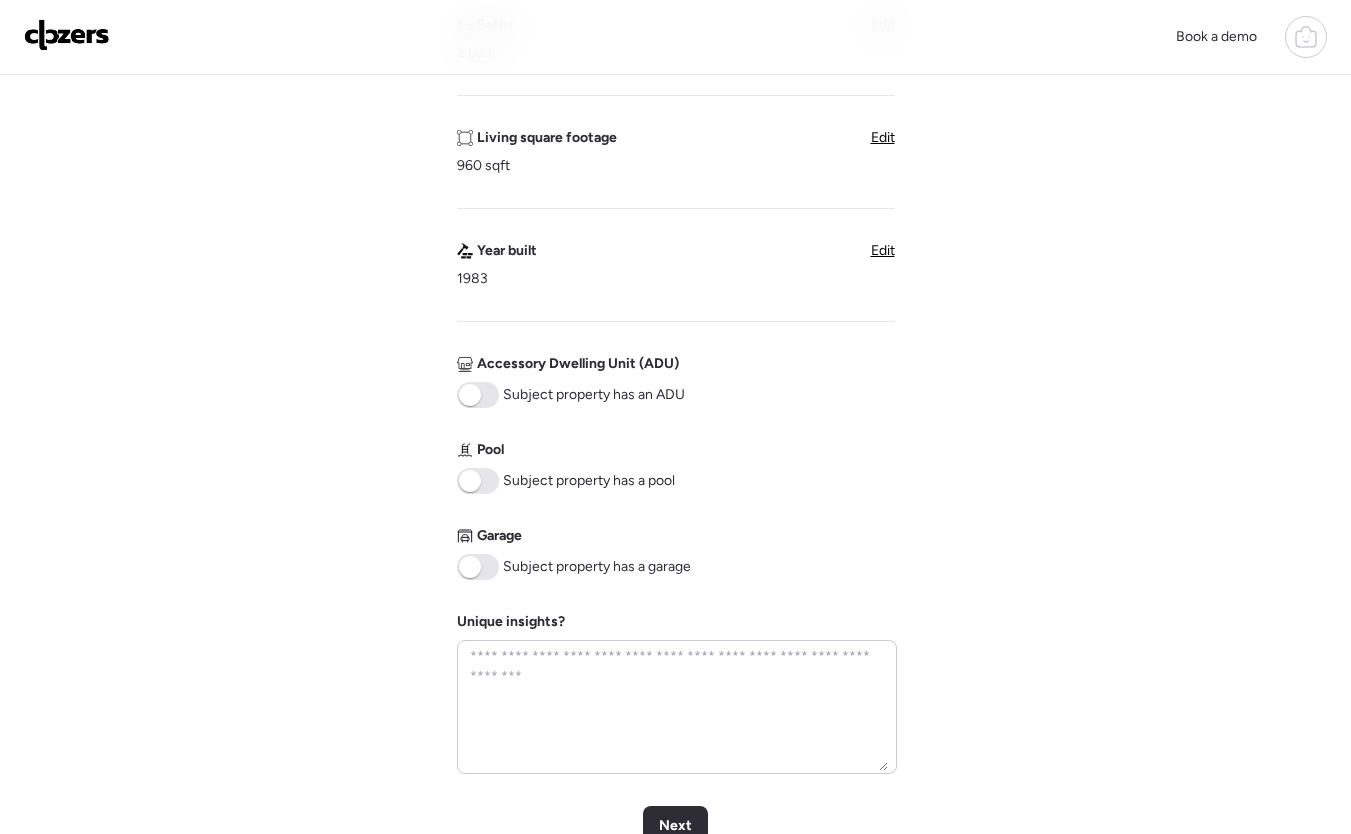 click at bounding box center [478, 567] 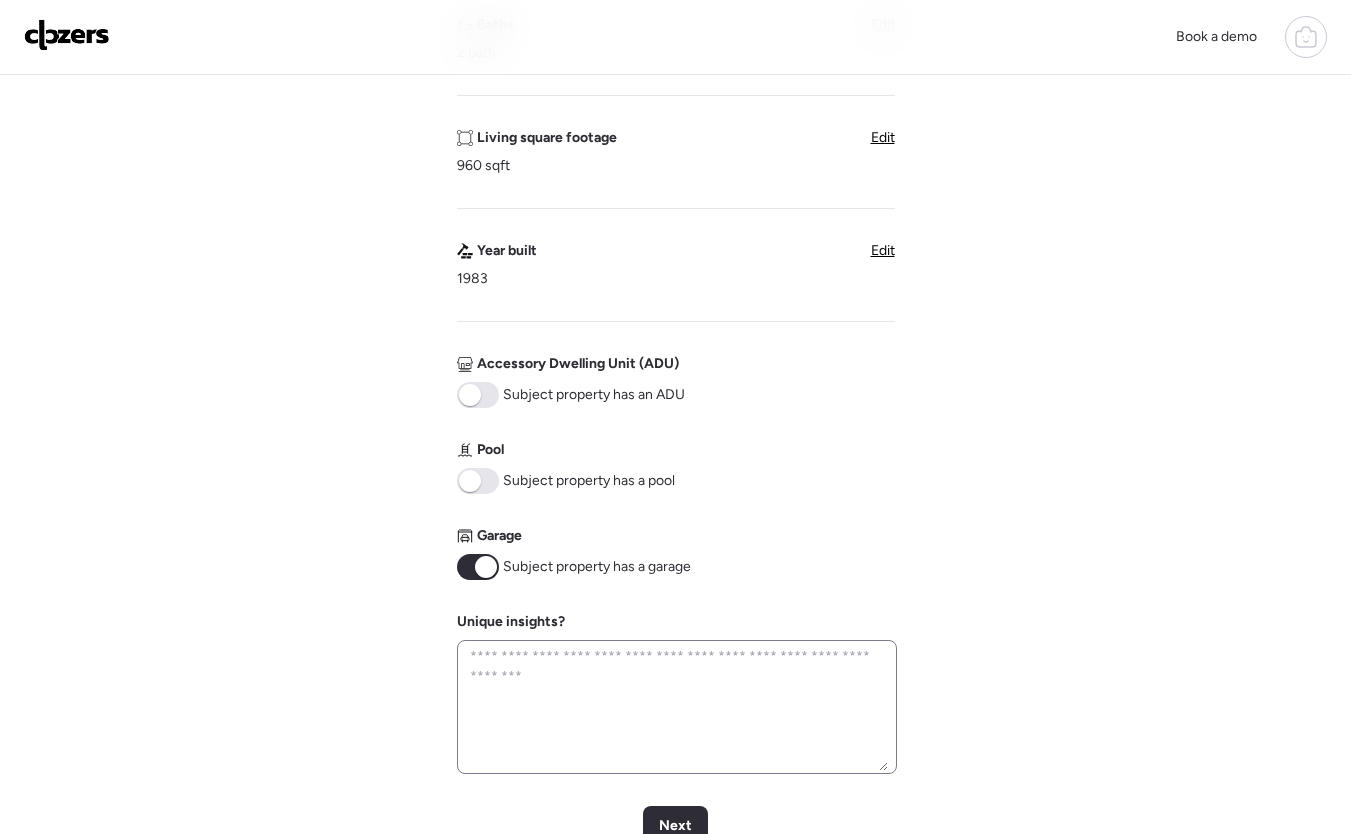 scroll, scrollTop: 594, scrollLeft: 0, axis: vertical 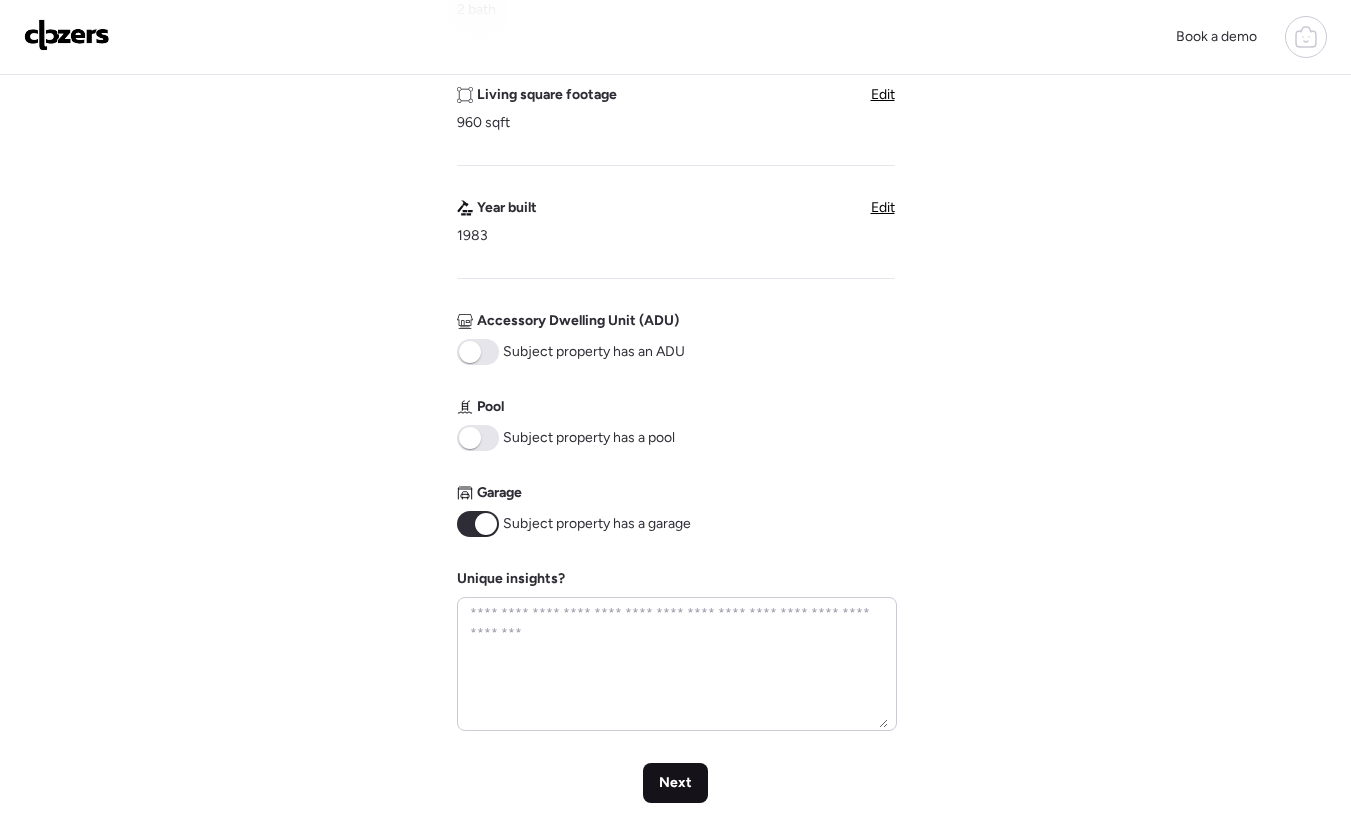 click on "Next" at bounding box center [675, 783] 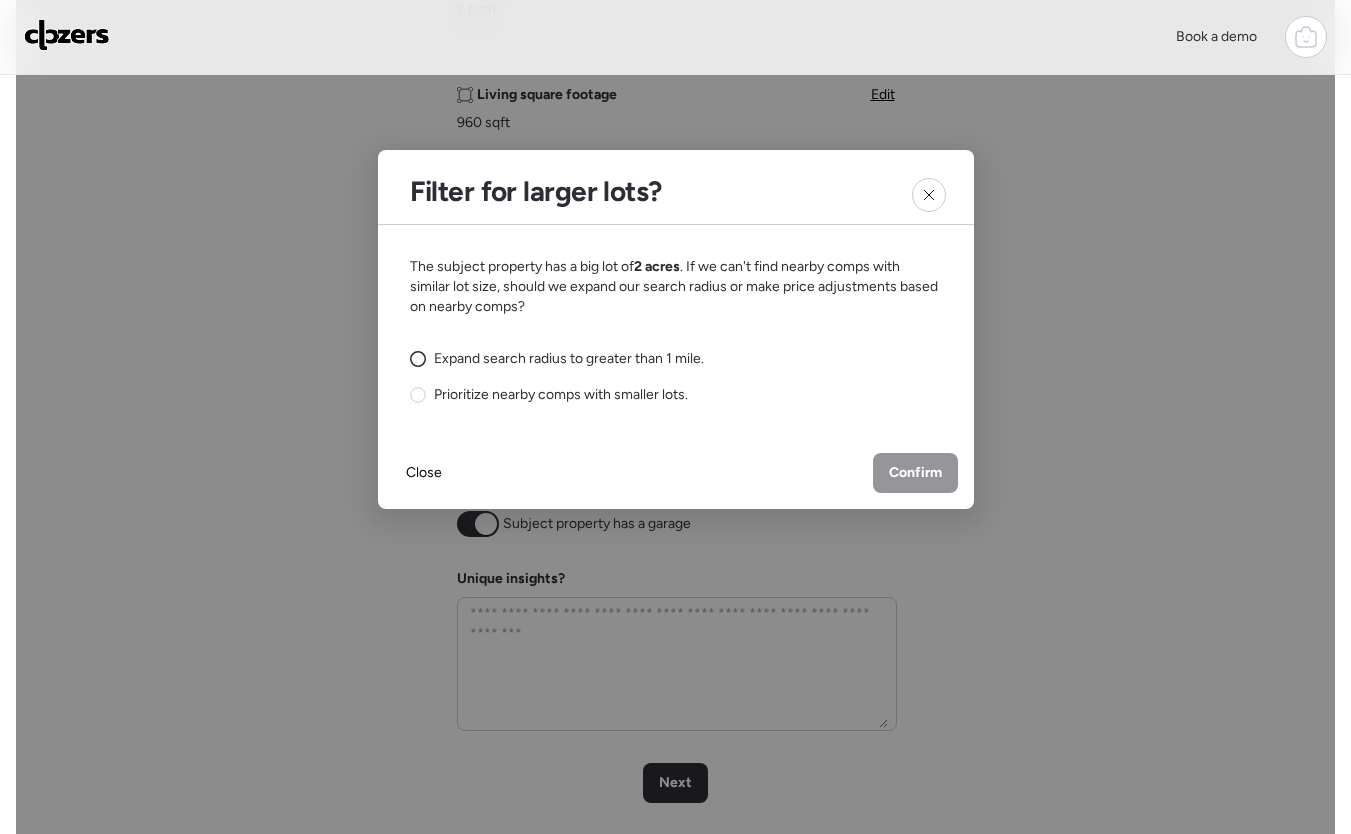 click on "Expand search radius to greater than 1 mile." at bounding box center (569, 359) 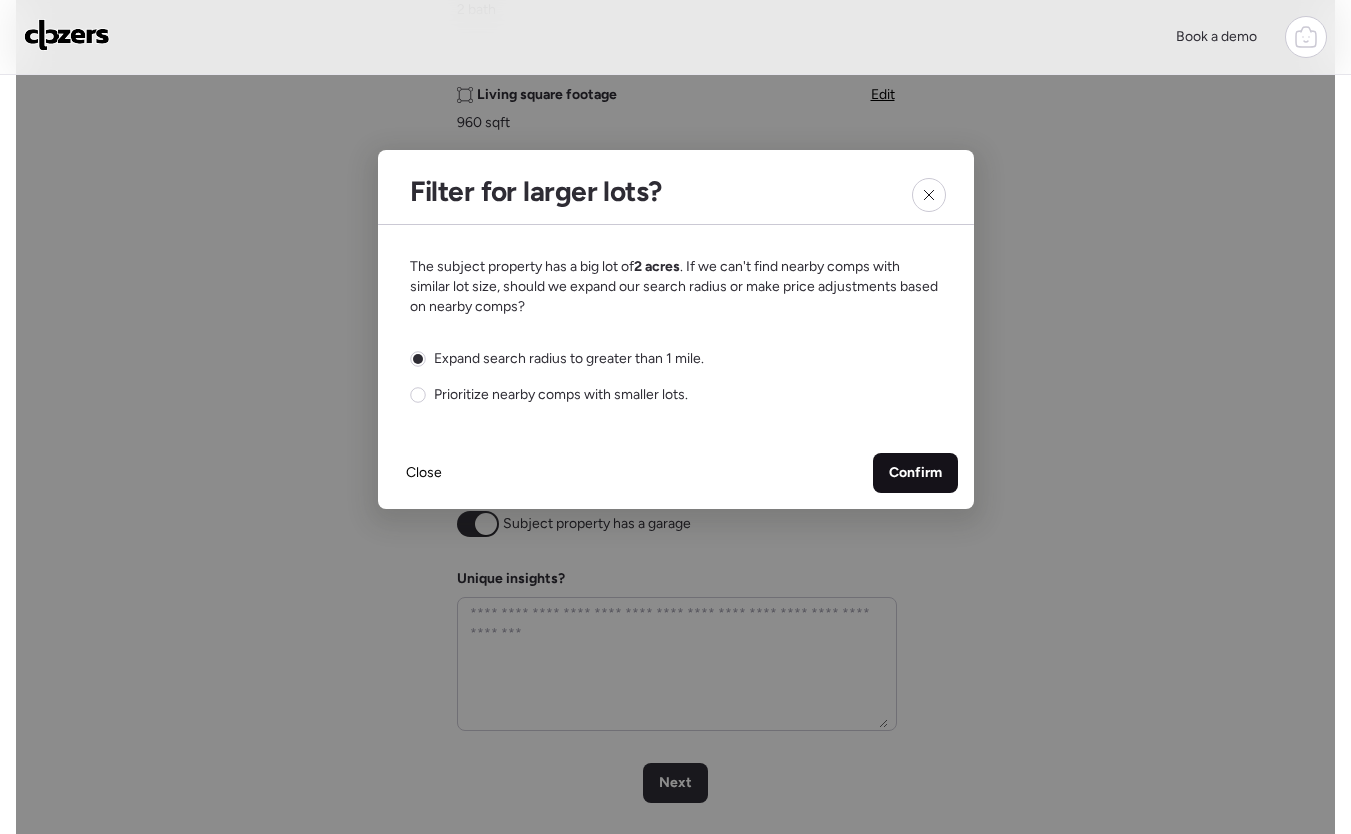 click on "Confirm" at bounding box center (915, 473) 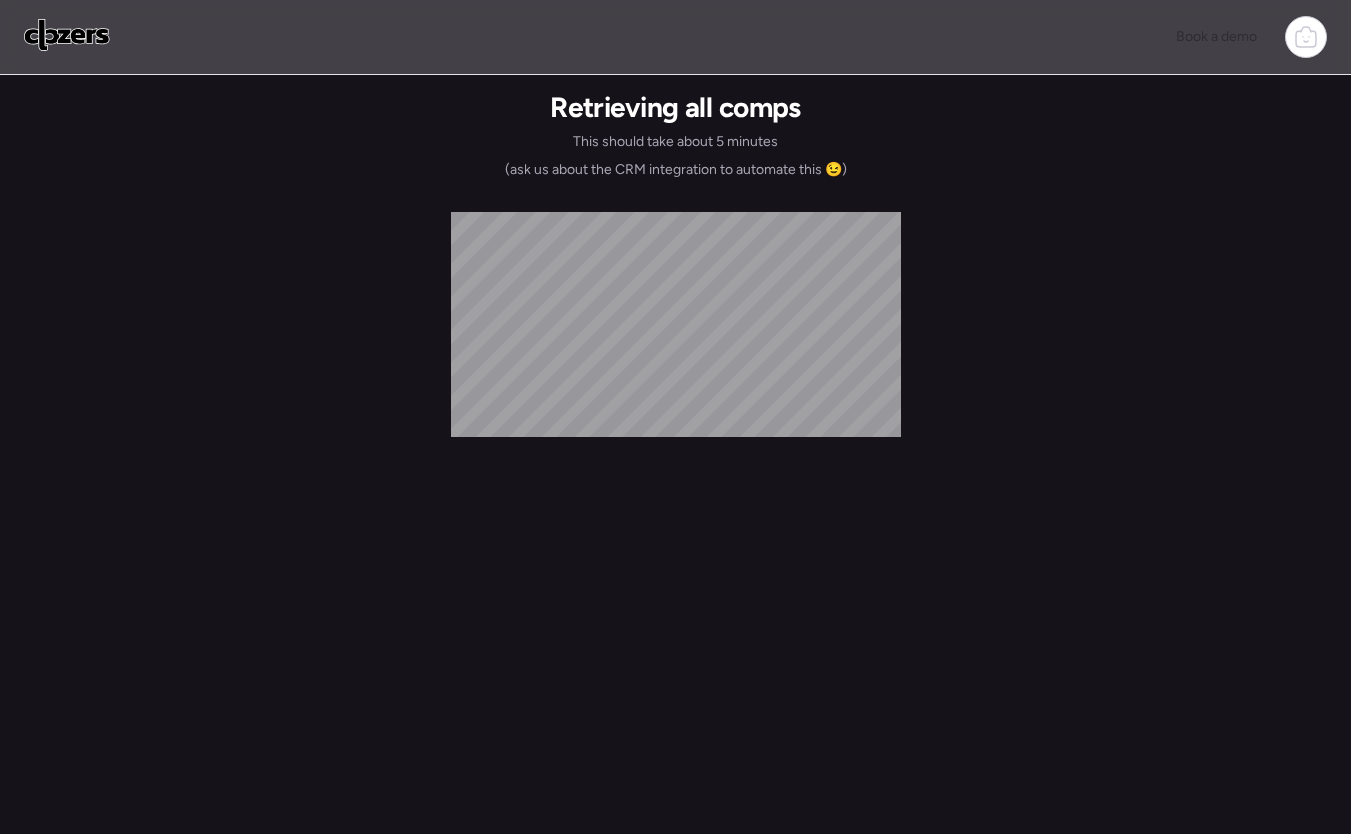 scroll, scrollTop: 0, scrollLeft: 0, axis: both 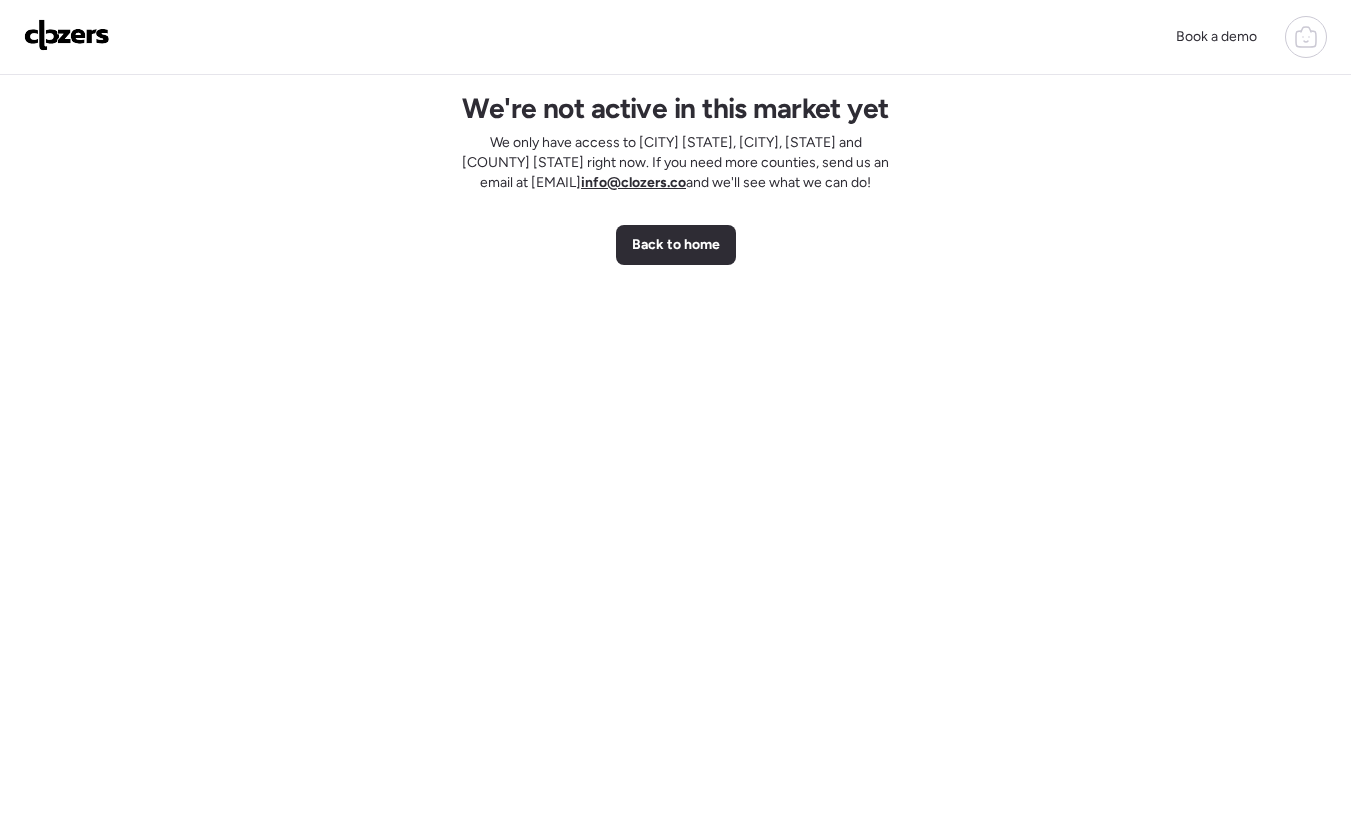 click at bounding box center (67, 35) 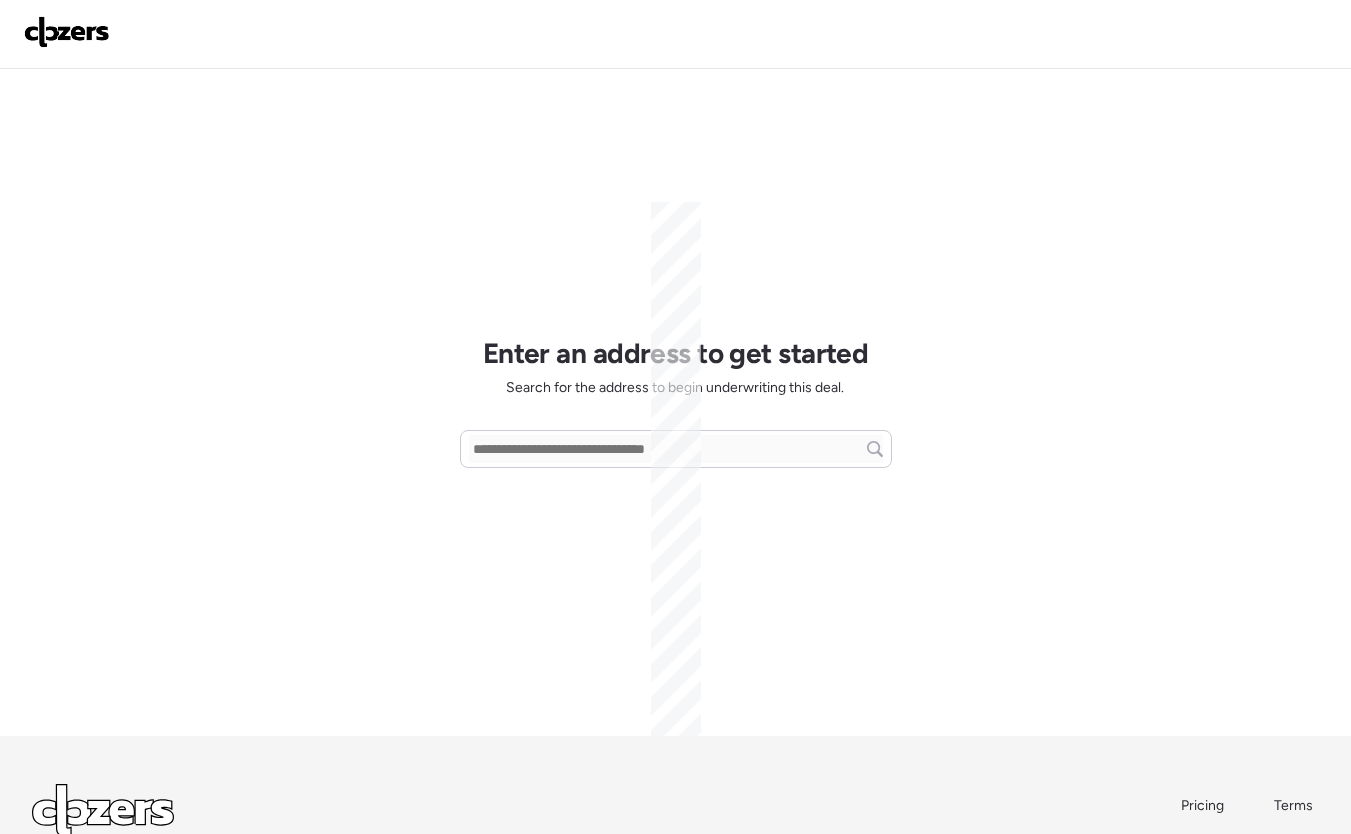 scroll, scrollTop: 0, scrollLeft: 0, axis: both 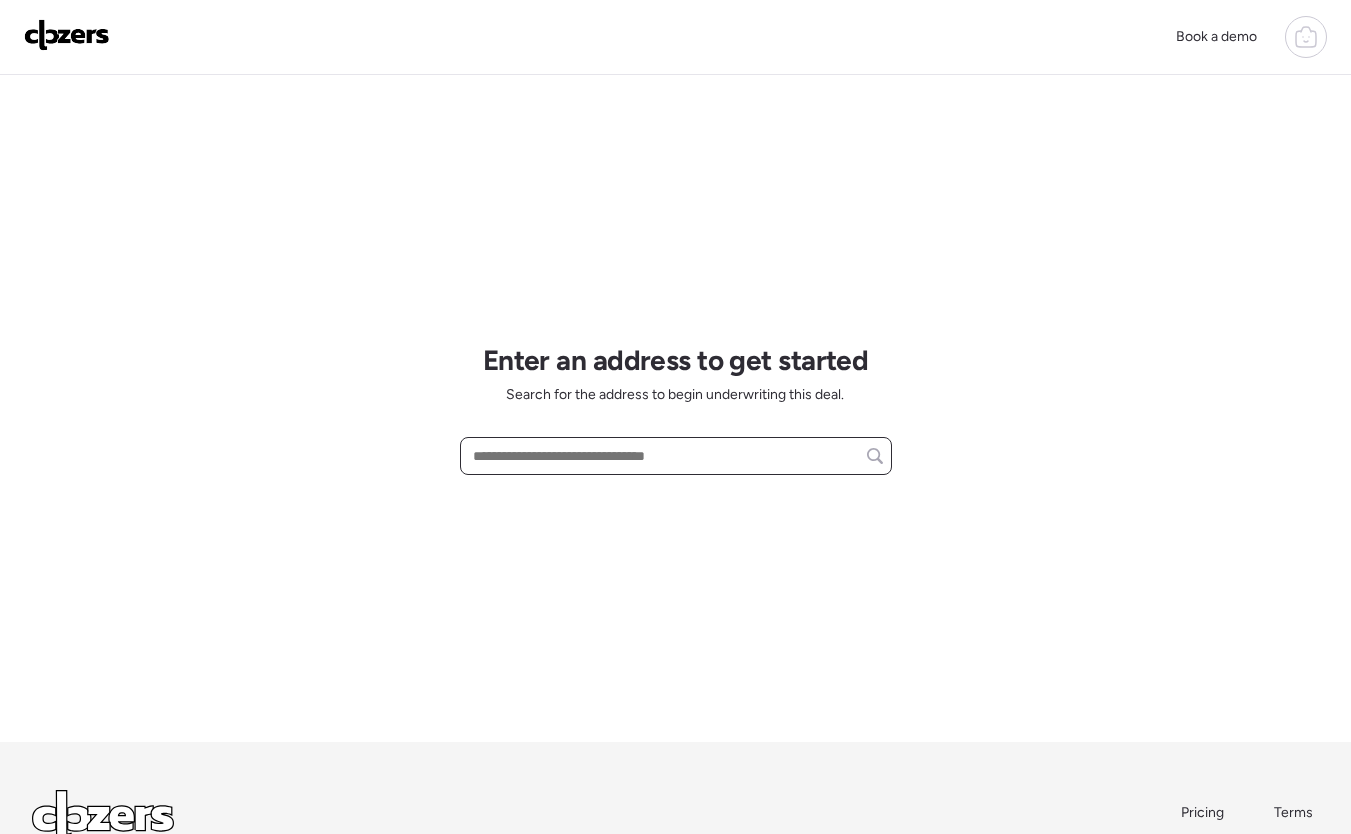 click at bounding box center [676, 456] 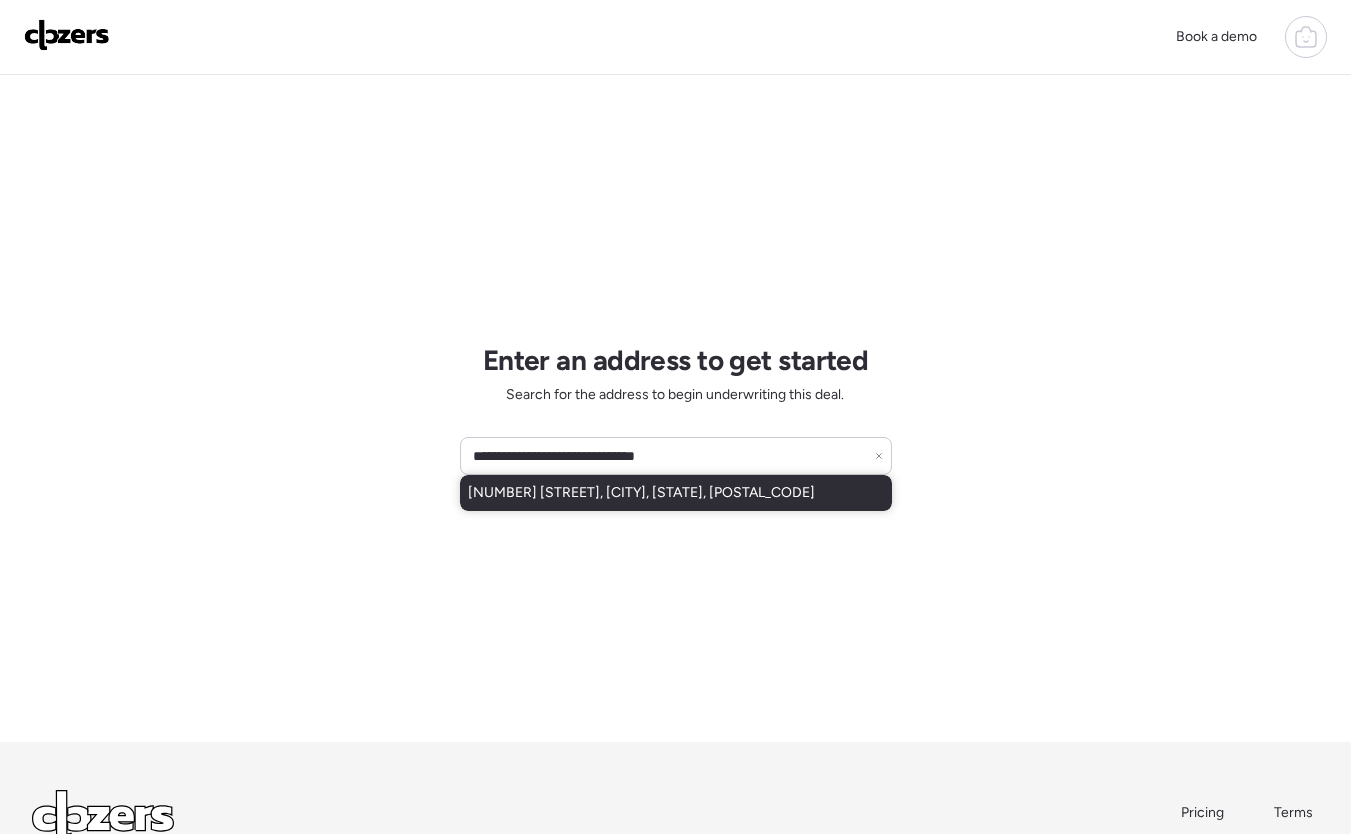 click on "[NUMBER] [STREET], [CITY], [STATE], [ZIP]" at bounding box center [676, 493] 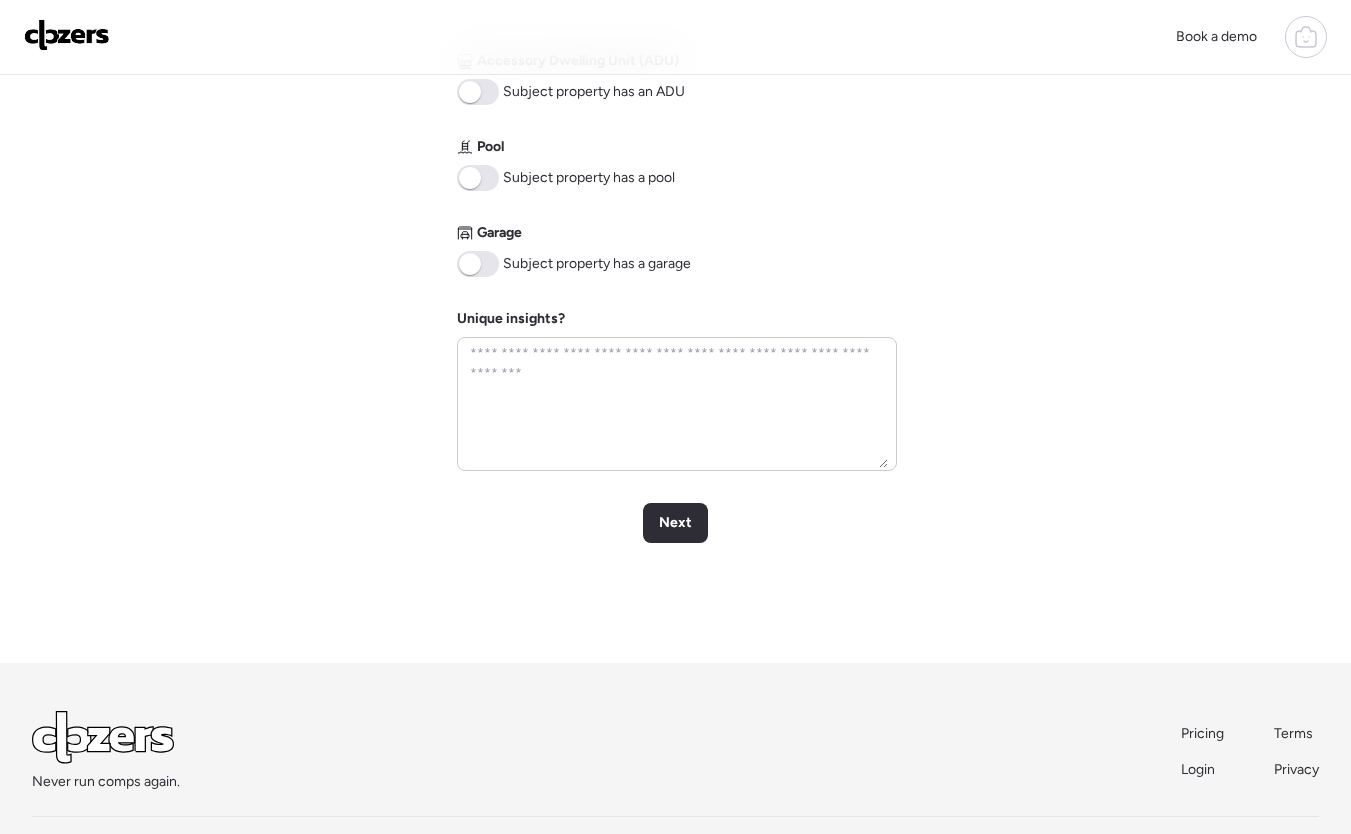 scroll, scrollTop: 871, scrollLeft: 0, axis: vertical 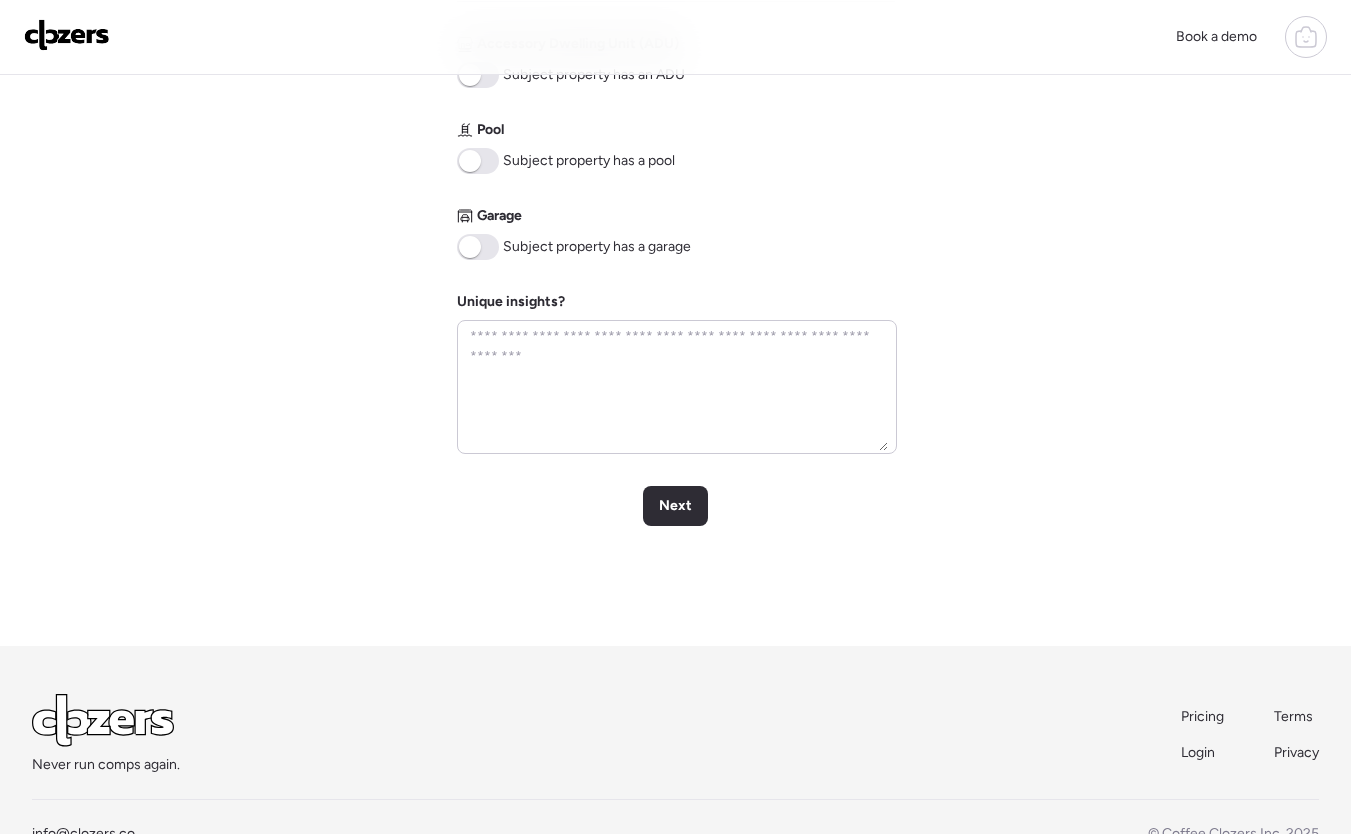 click at bounding box center [478, 247] 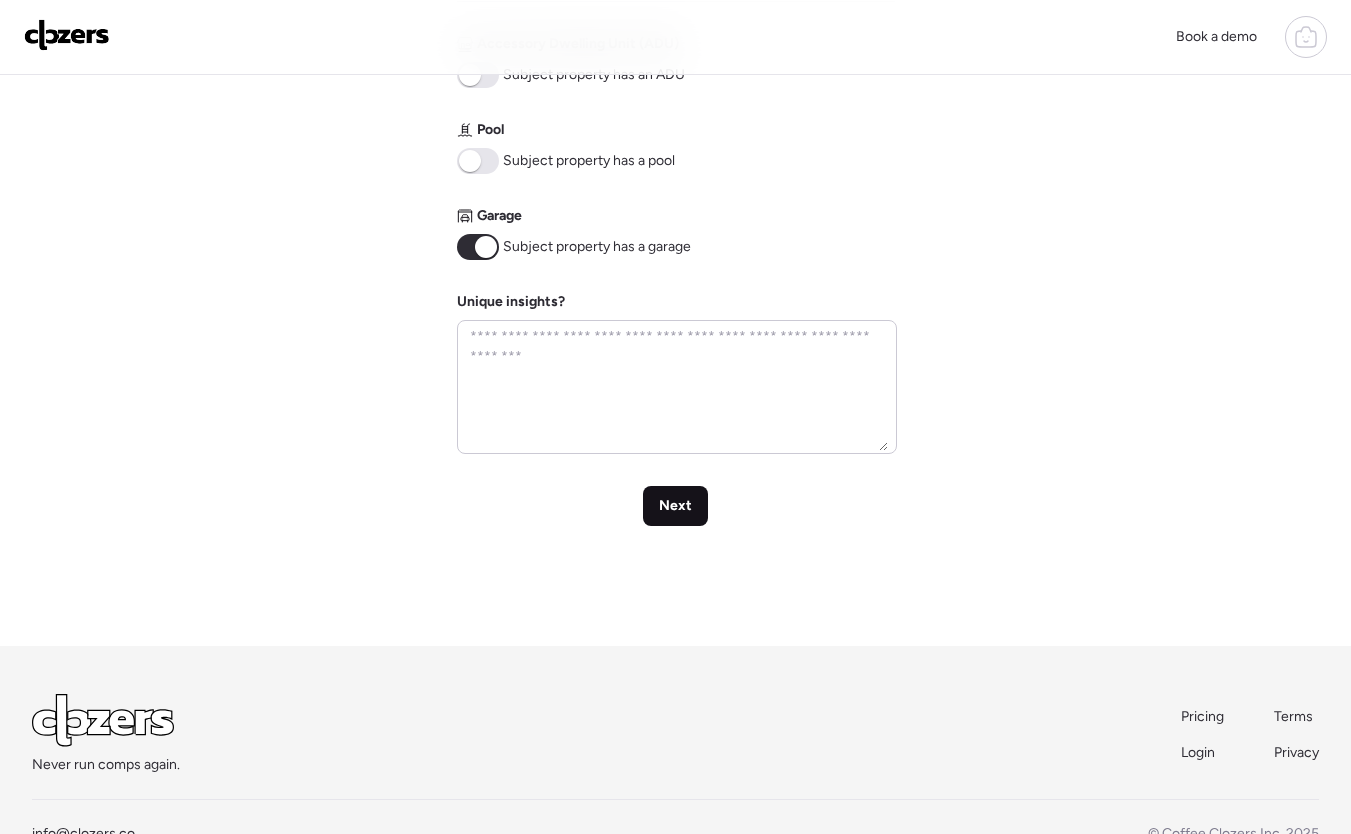 click on "Next" at bounding box center [675, 506] 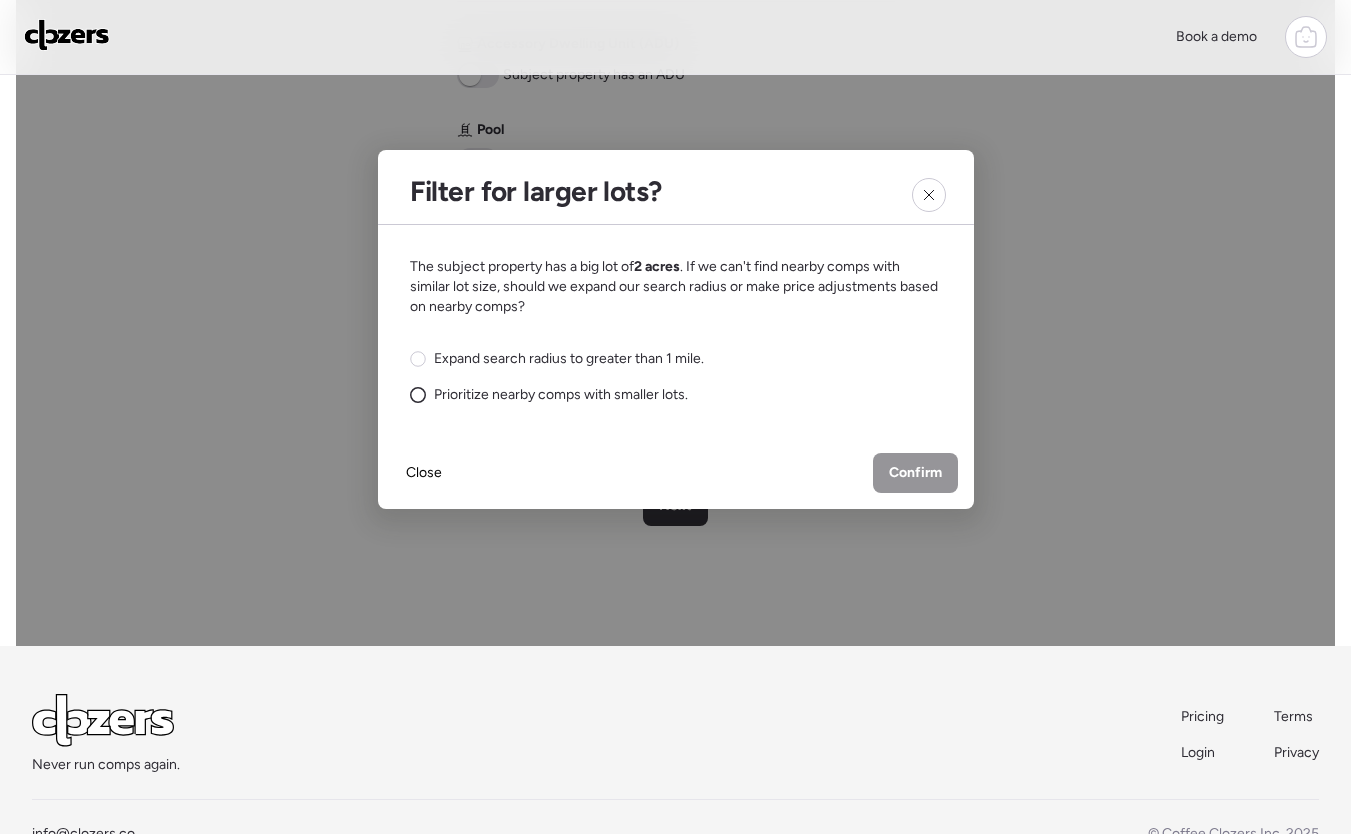 click on "Prioritize nearby comps with smaller lots." at bounding box center (561, 395) 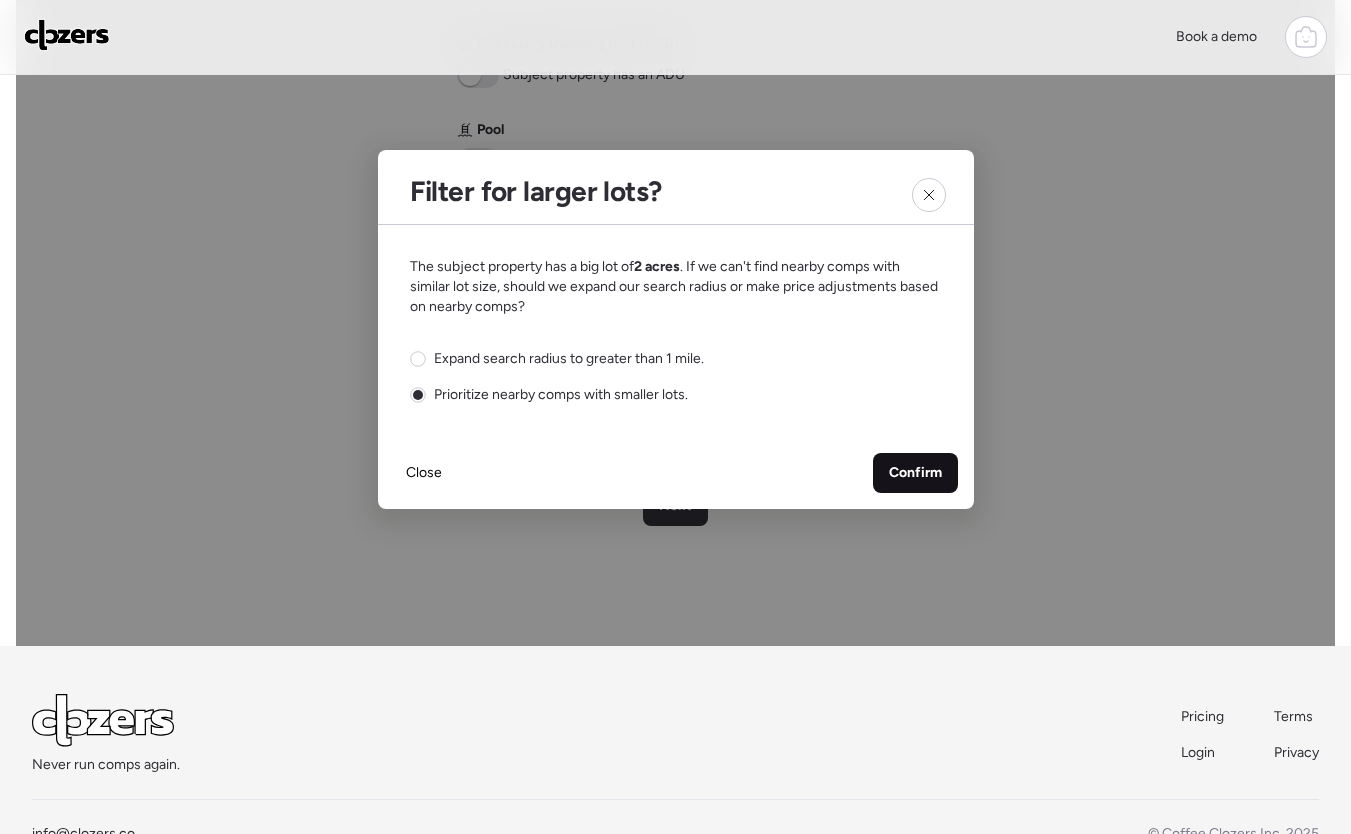 click on "Confirm" at bounding box center [915, 473] 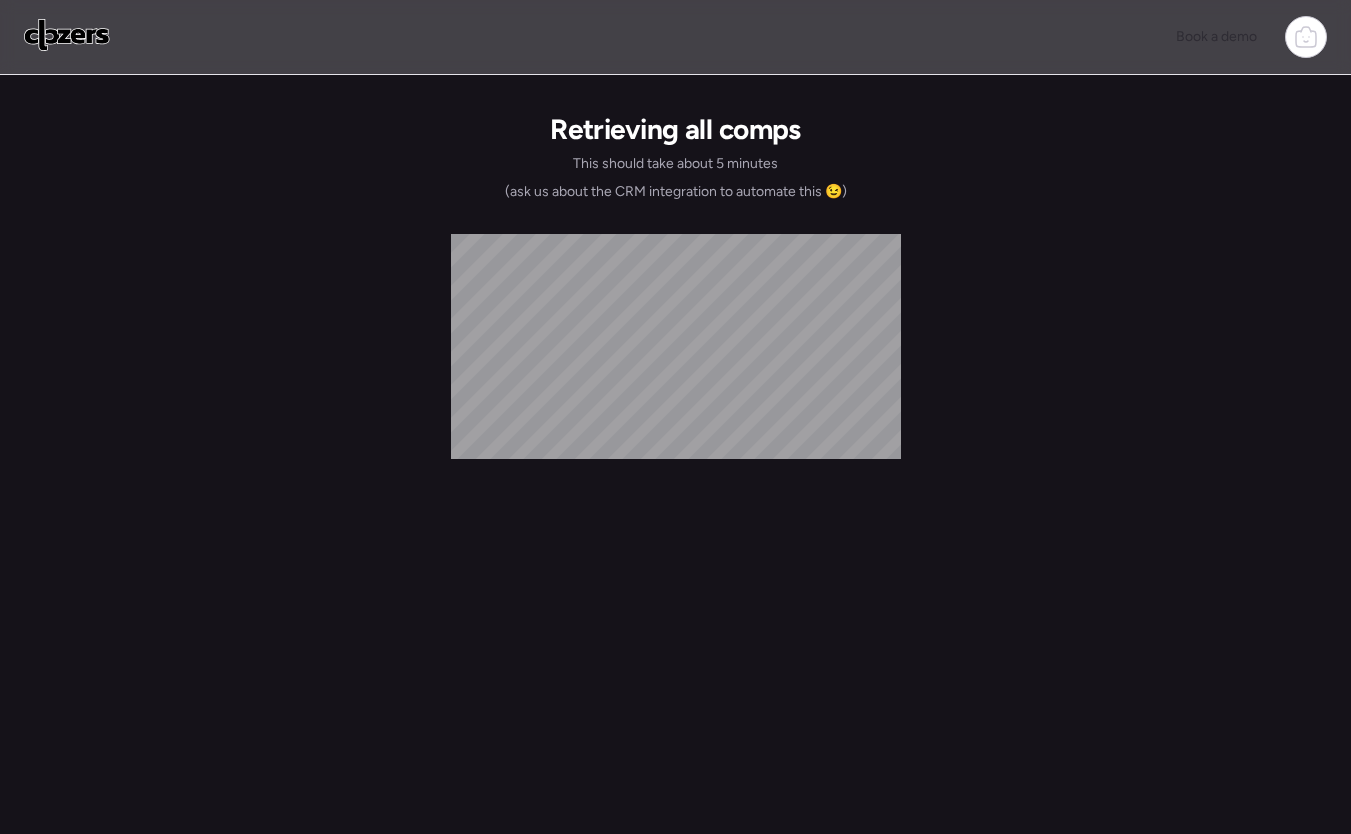 scroll, scrollTop: 0, scrollLeft: 0, axis: both 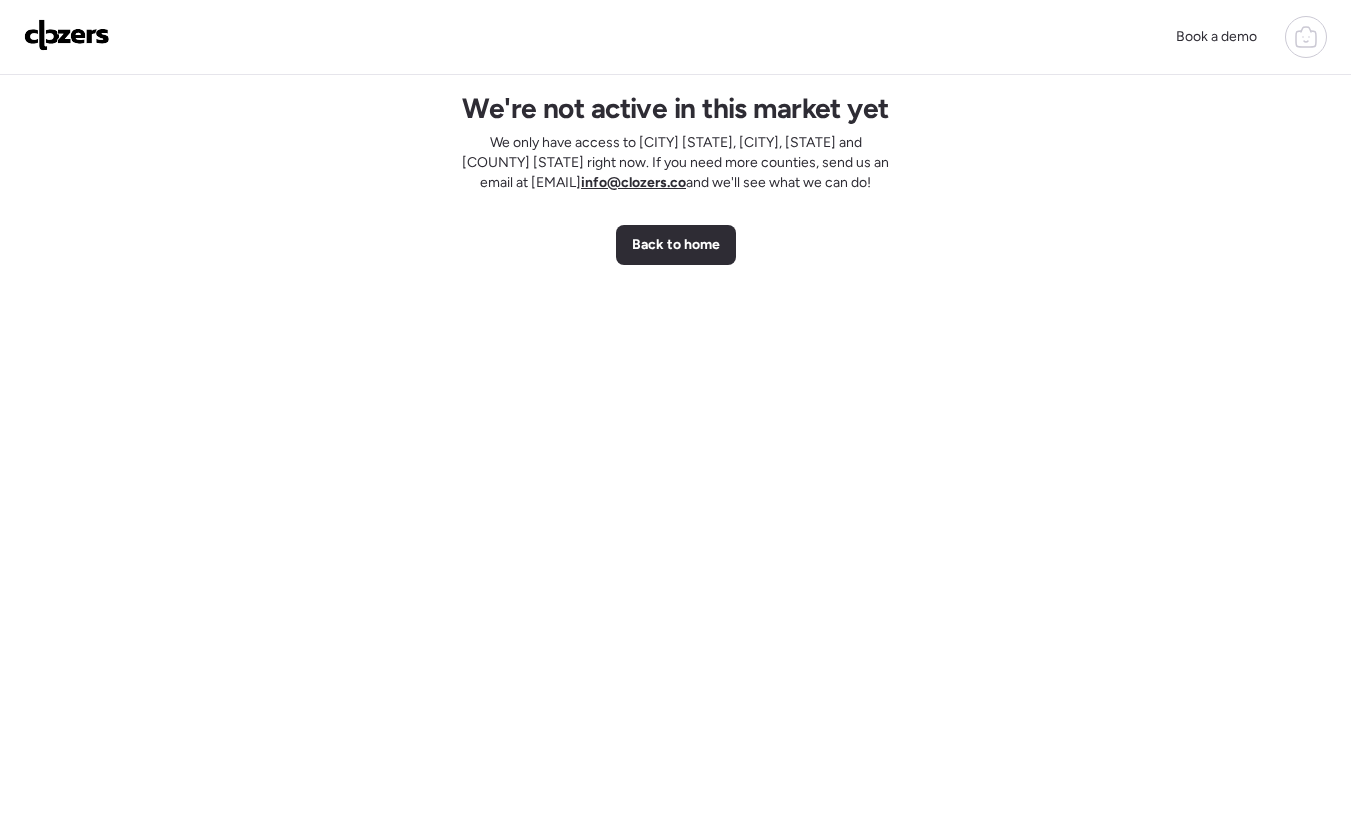 click at bounding box center (67, 35) 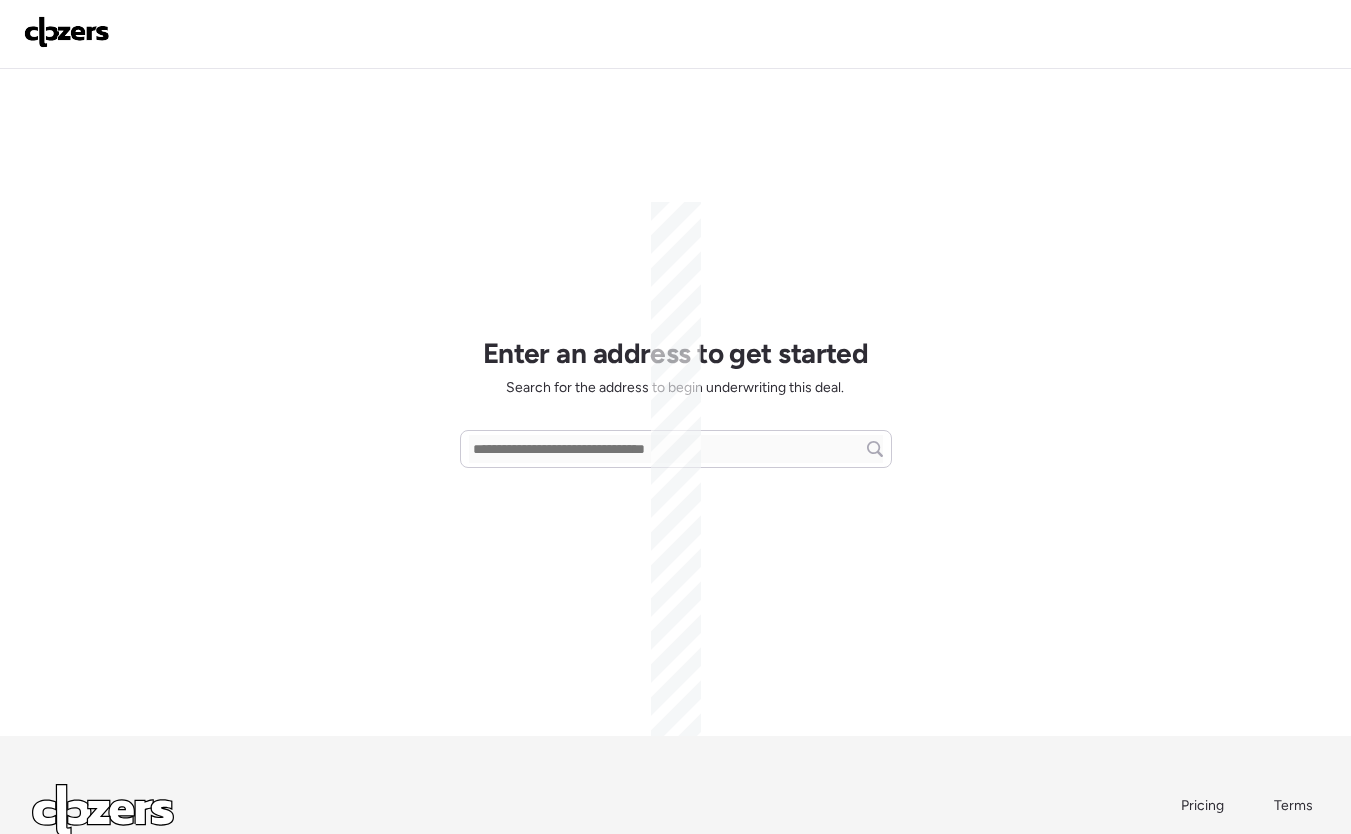 scroll, scrollTop: 0, scrollLeft: 0, axis: both 